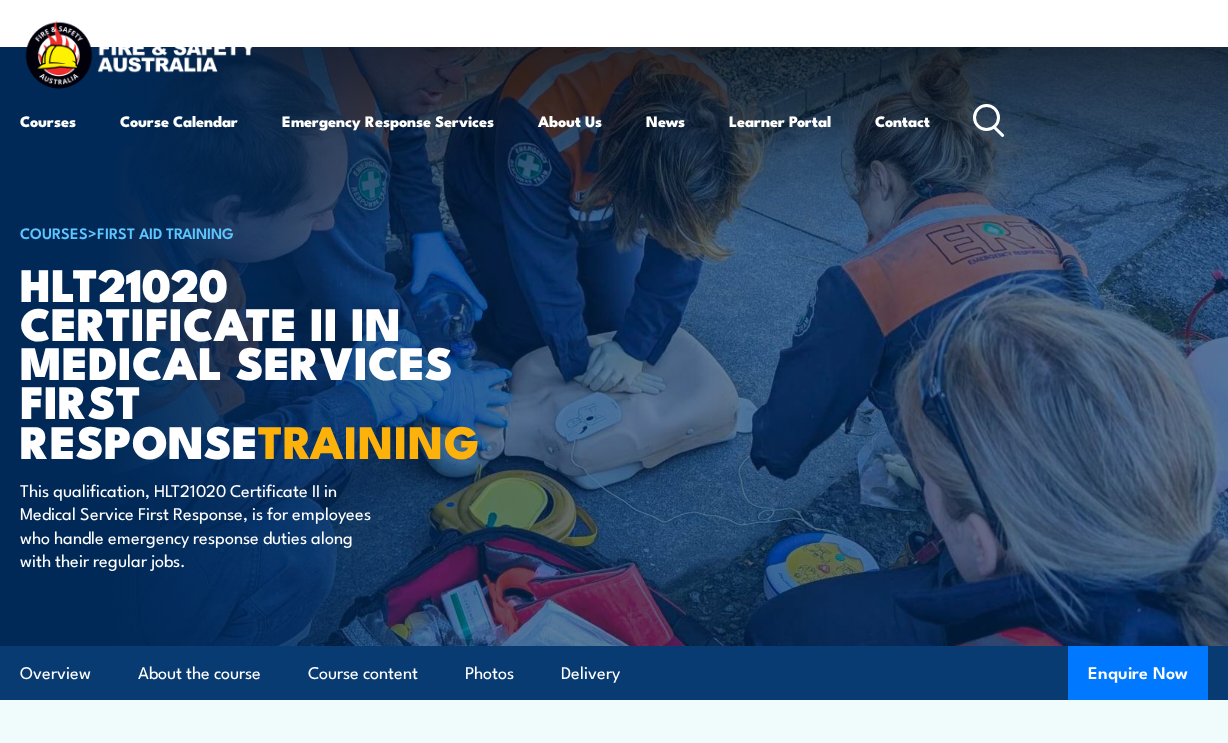 scroll, scrollTop: 0, scrollLeft: 0, axis: both 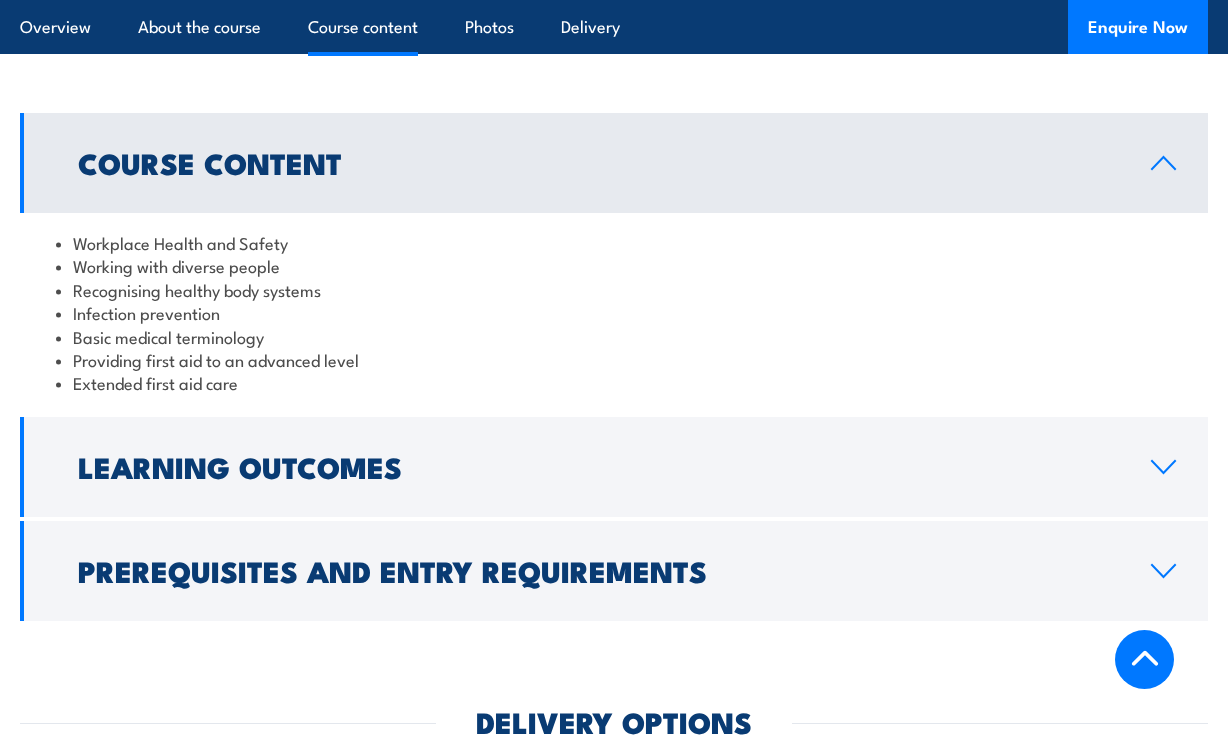 click on "Course Content" at bounding box center [614, 163] 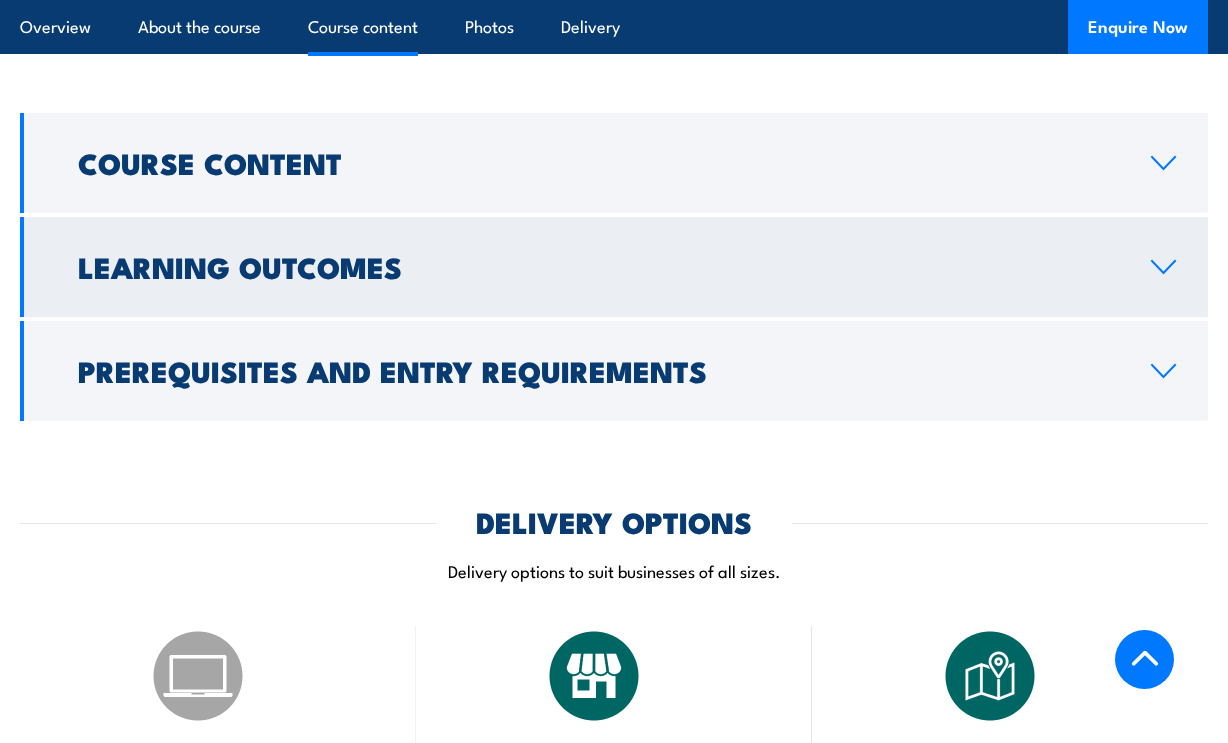 click on "Learning Outcomes" at bounding box center (614, 267) 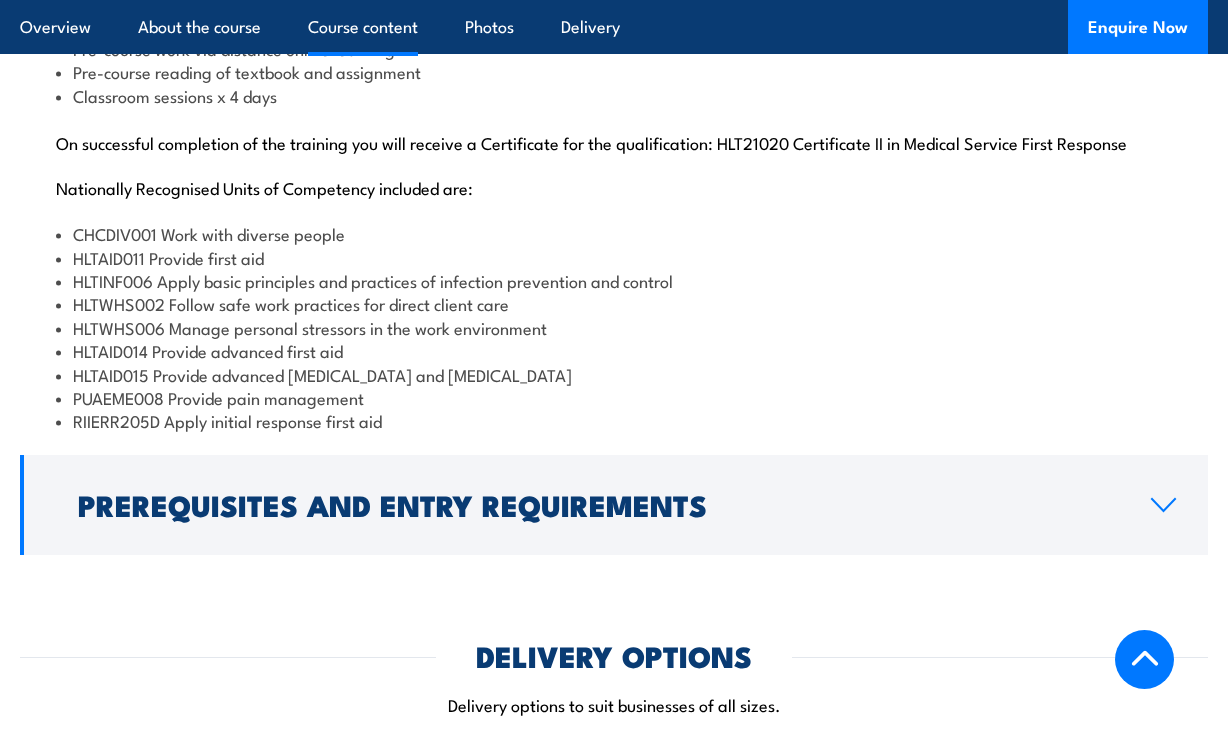 scroll, scrollTop: 2100, scrollLeft: 0, axis: vertical 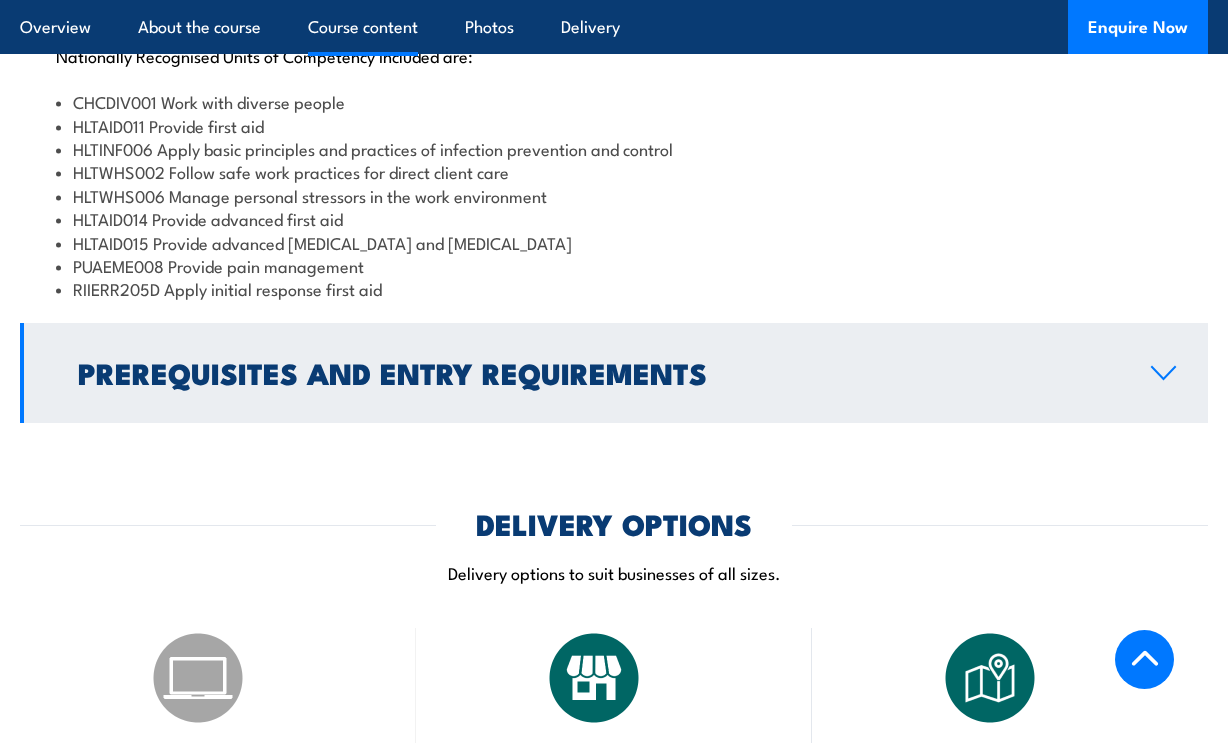 click on "Prerequisites and Entry Requirements" at bounding box center [598, 372] 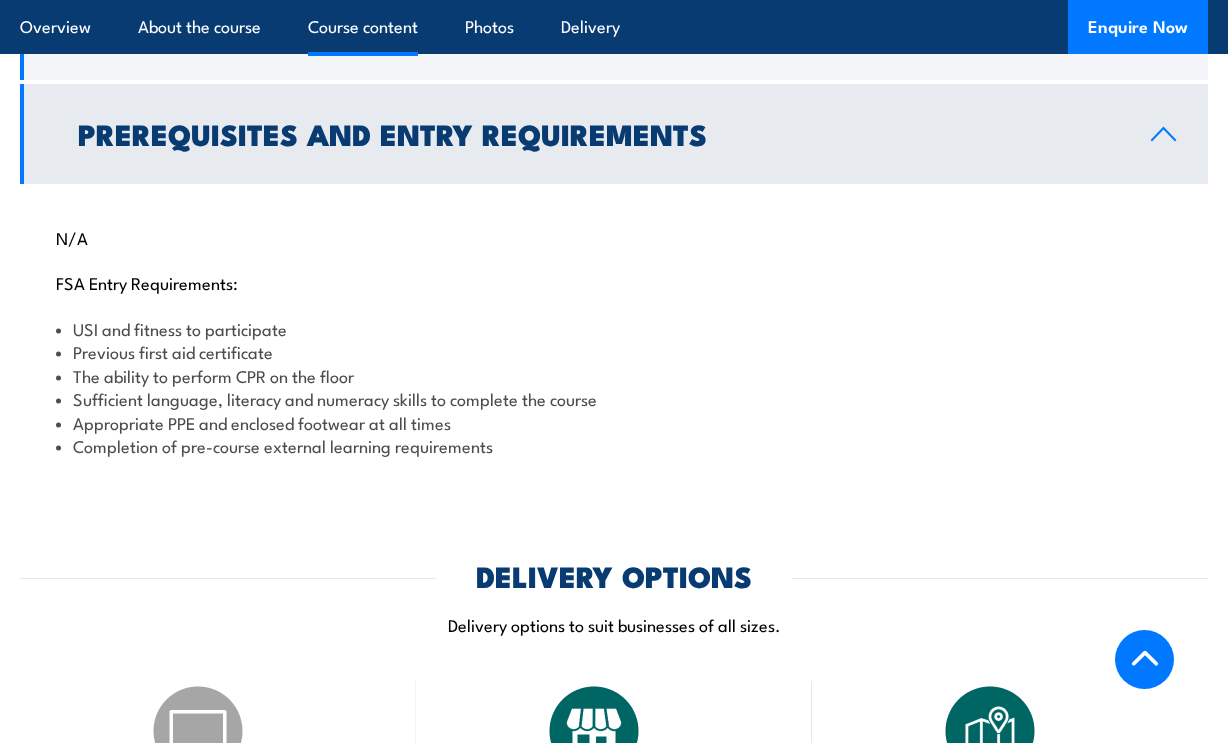scroll, scrollTop: 1937, scrollLeft: 0, axis: vertical 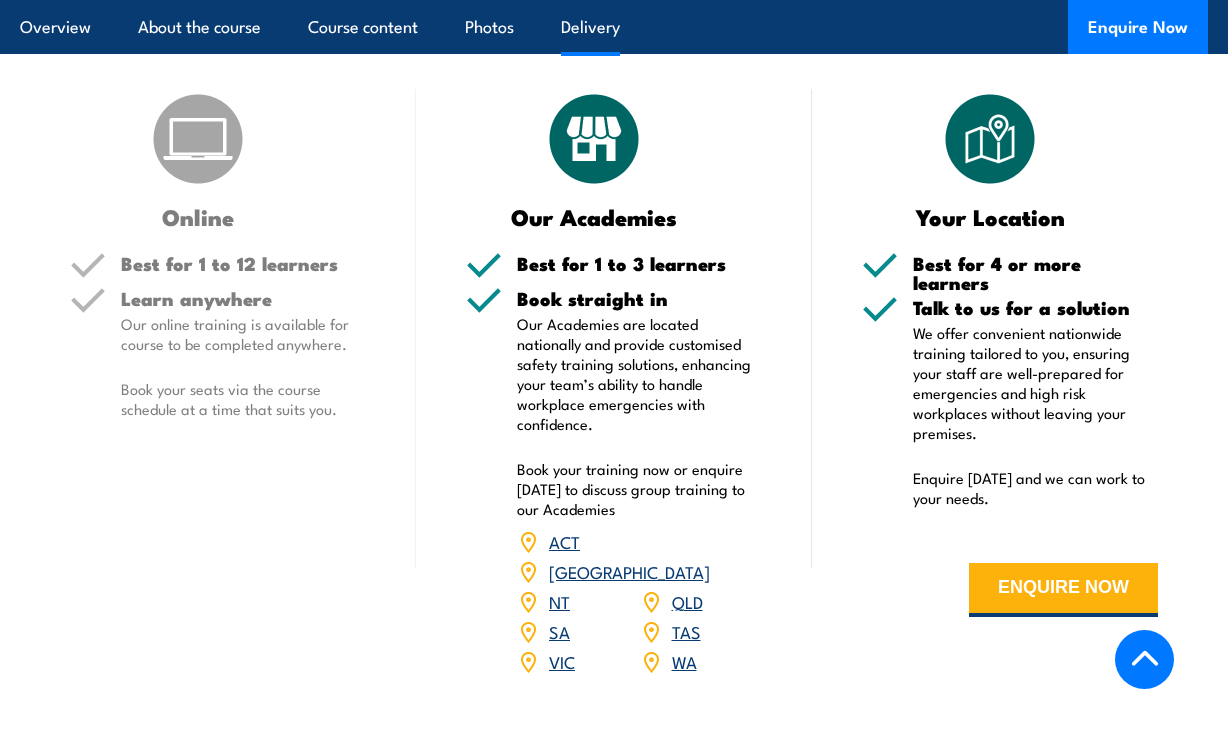 click on "WA" at bounding box center (684, 661) 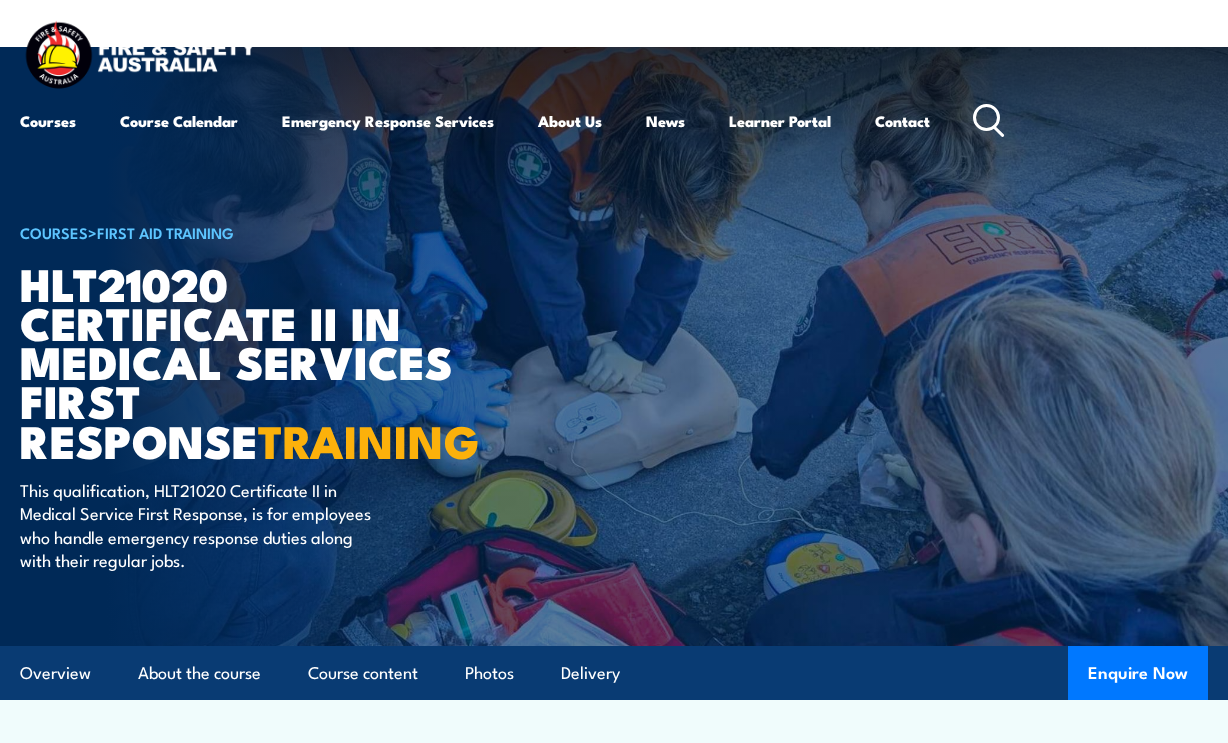 scroll, scrollTop: 0, scrollLeft: 0, axis: both 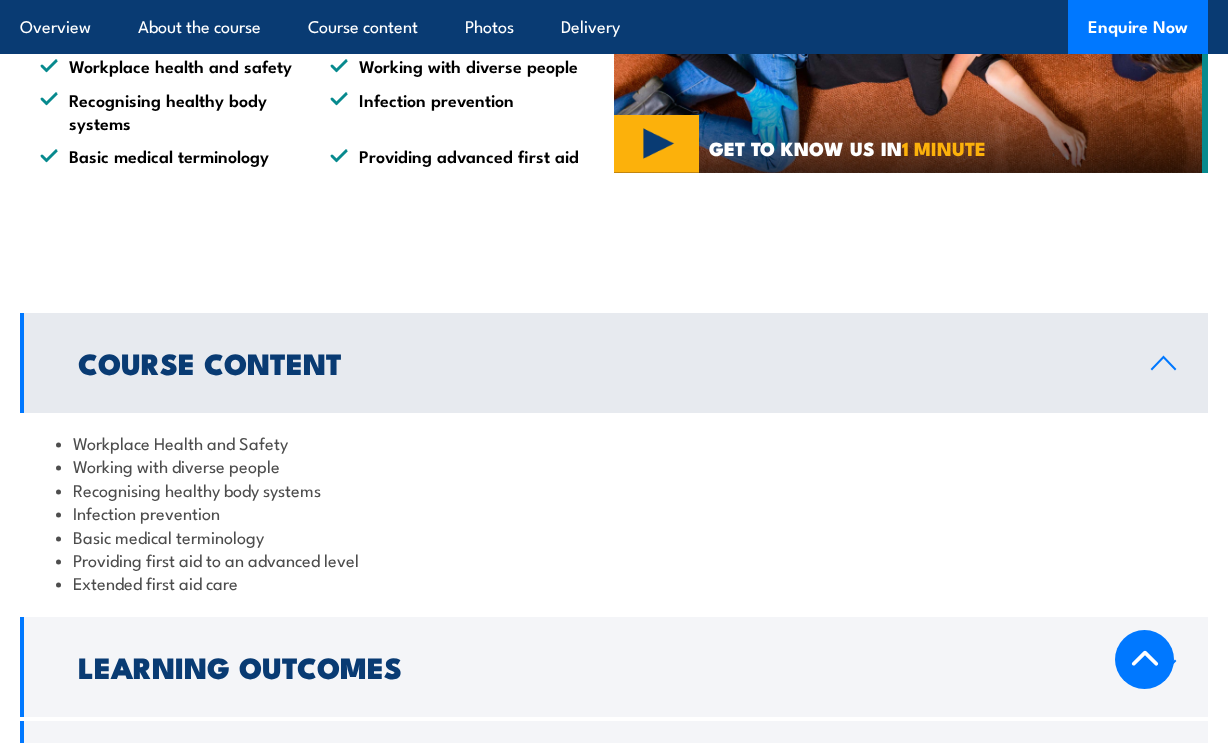 click 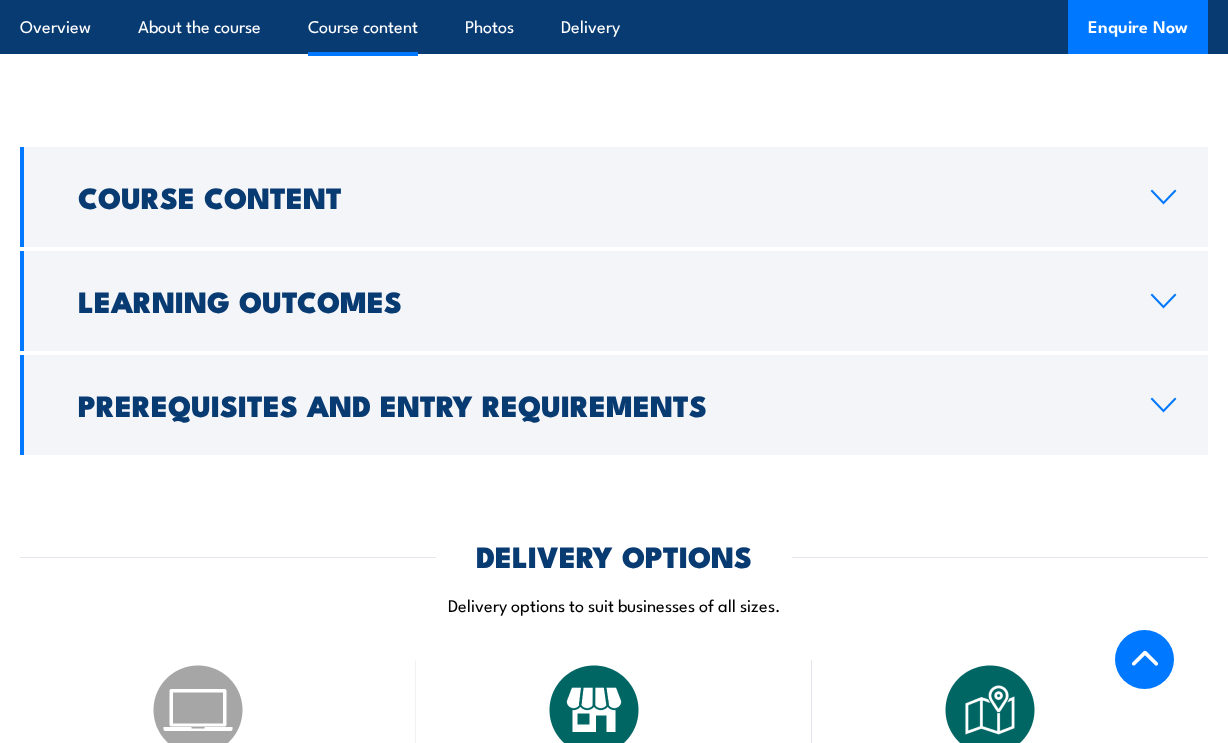 scroll, scrollTop: 1166, scrollLeft: 0, axis: vertical 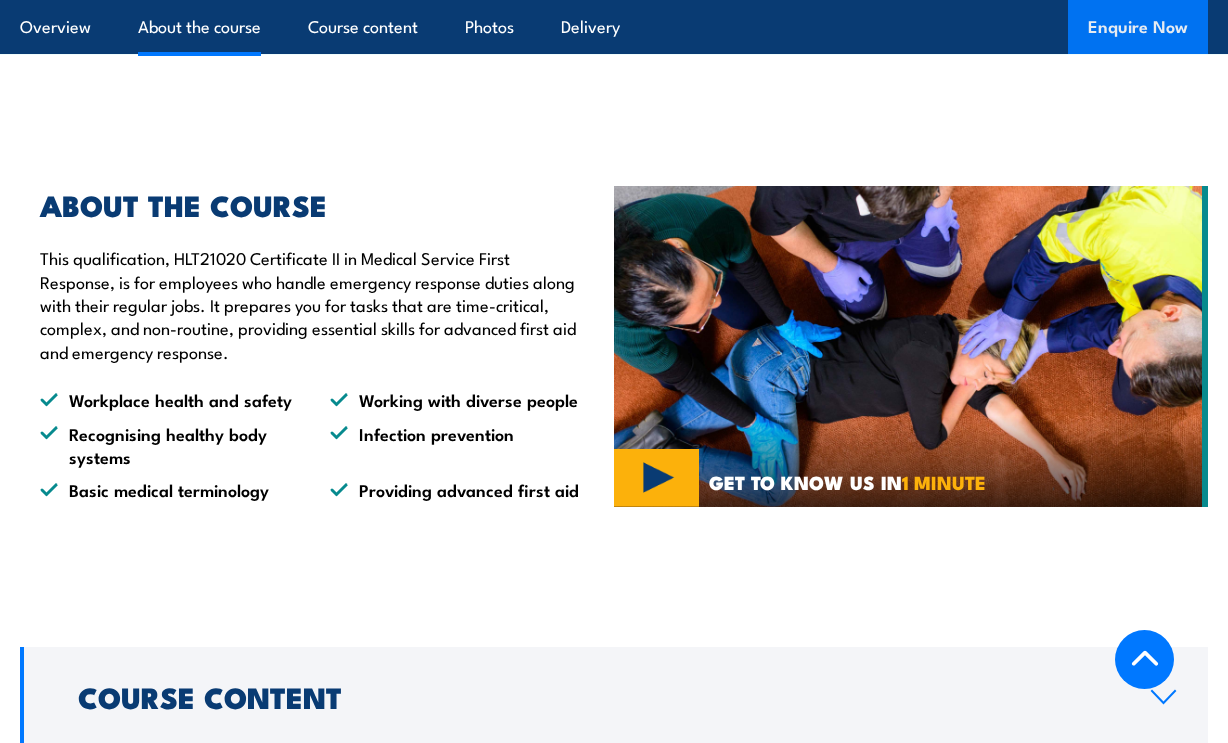 click on "Enquire Now" at bounding box center [1138, 27] 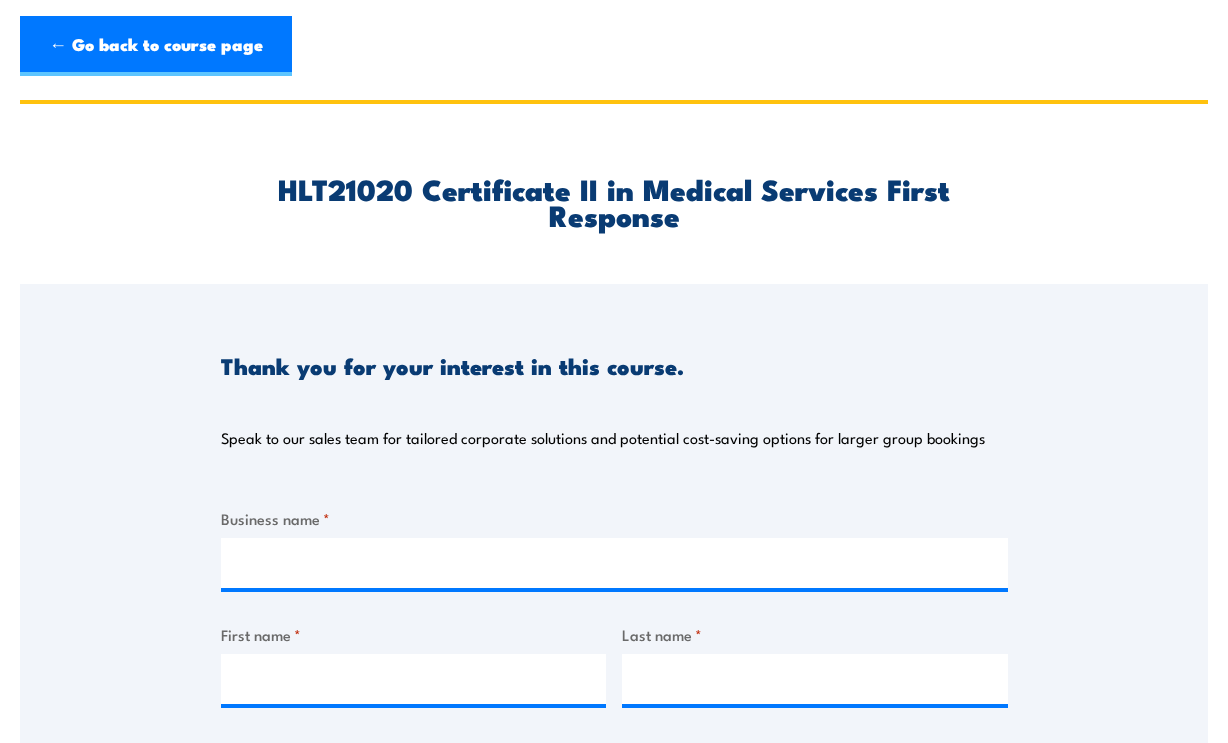scroll, scrollTop: 0, scrollLeft: 0, axis: both 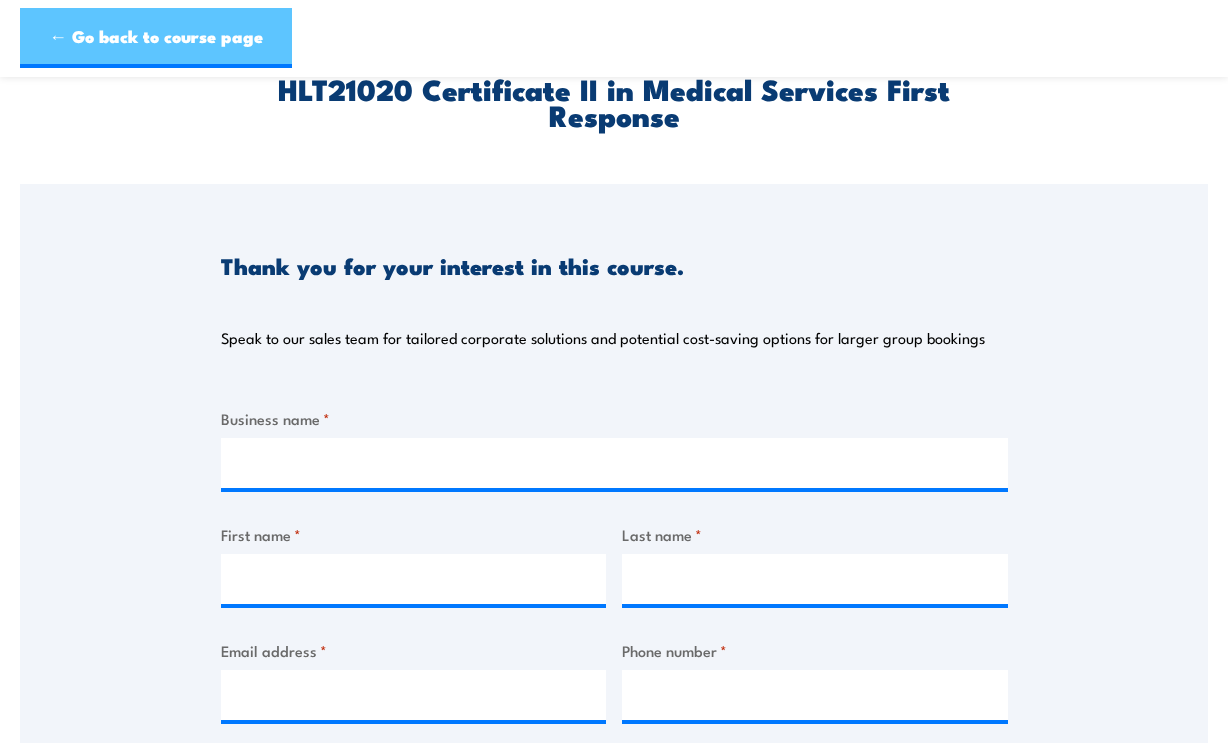 click on "← Go back to course page" at bounding box center [156, 38] 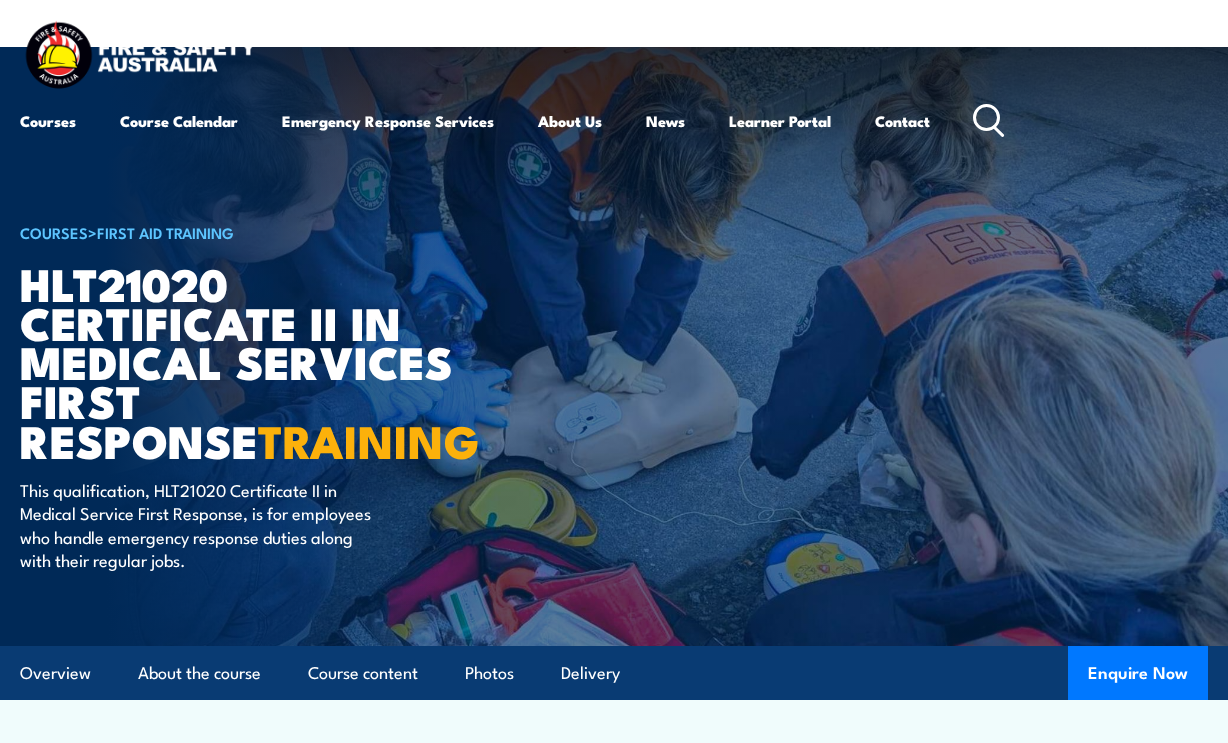 scroll, scrollTop: 0, scrollLeft: 0, axis: both 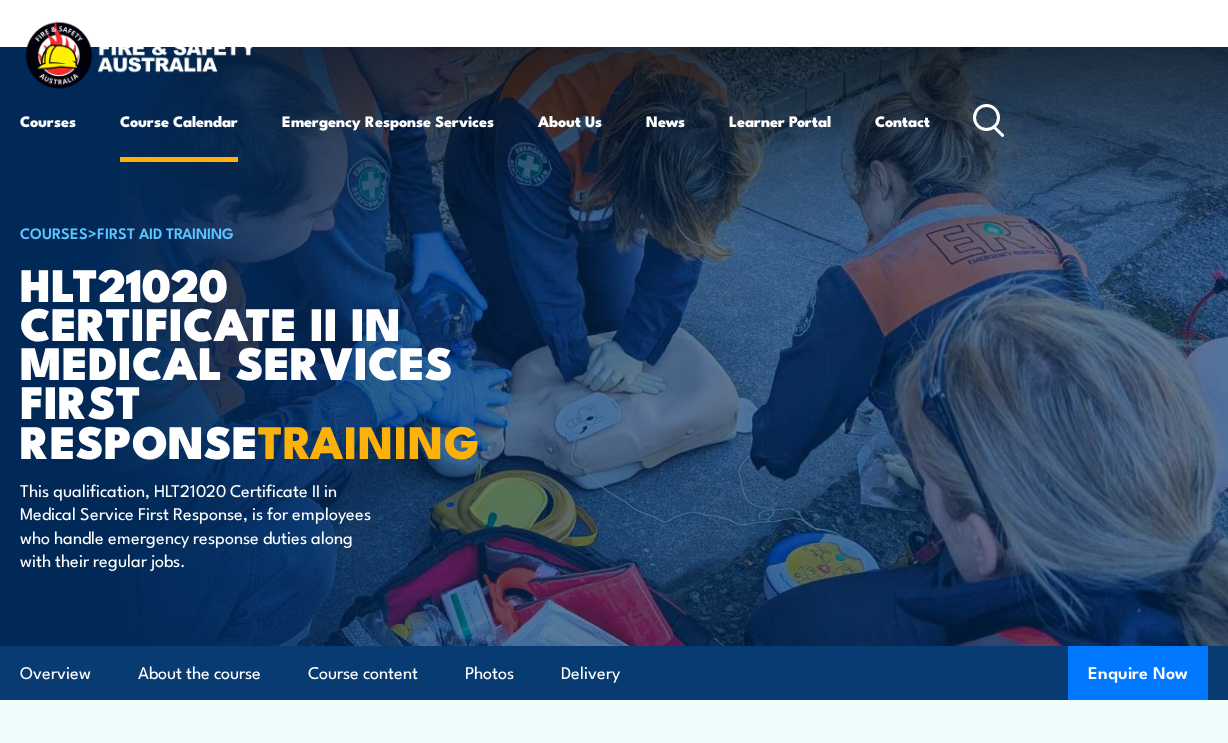 click on "Course Calendar" at bounding box center (179, 121) 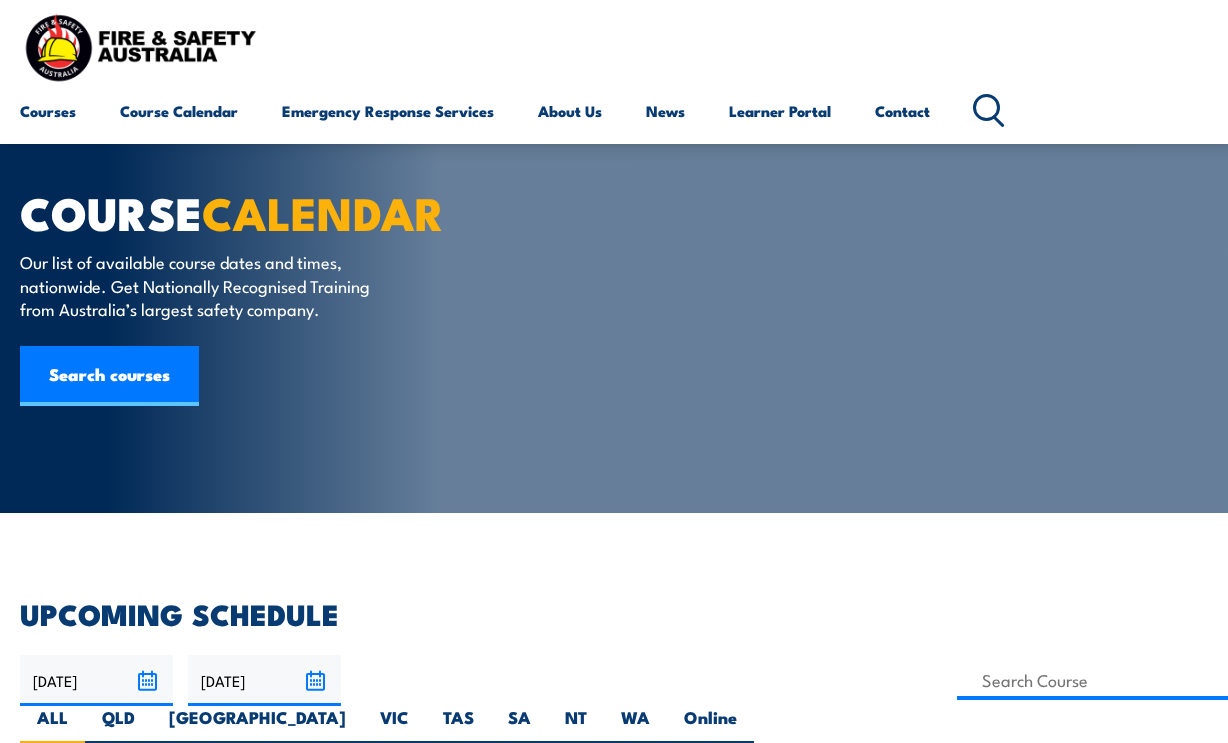 click on "WA" at bounding box center [635, 725] 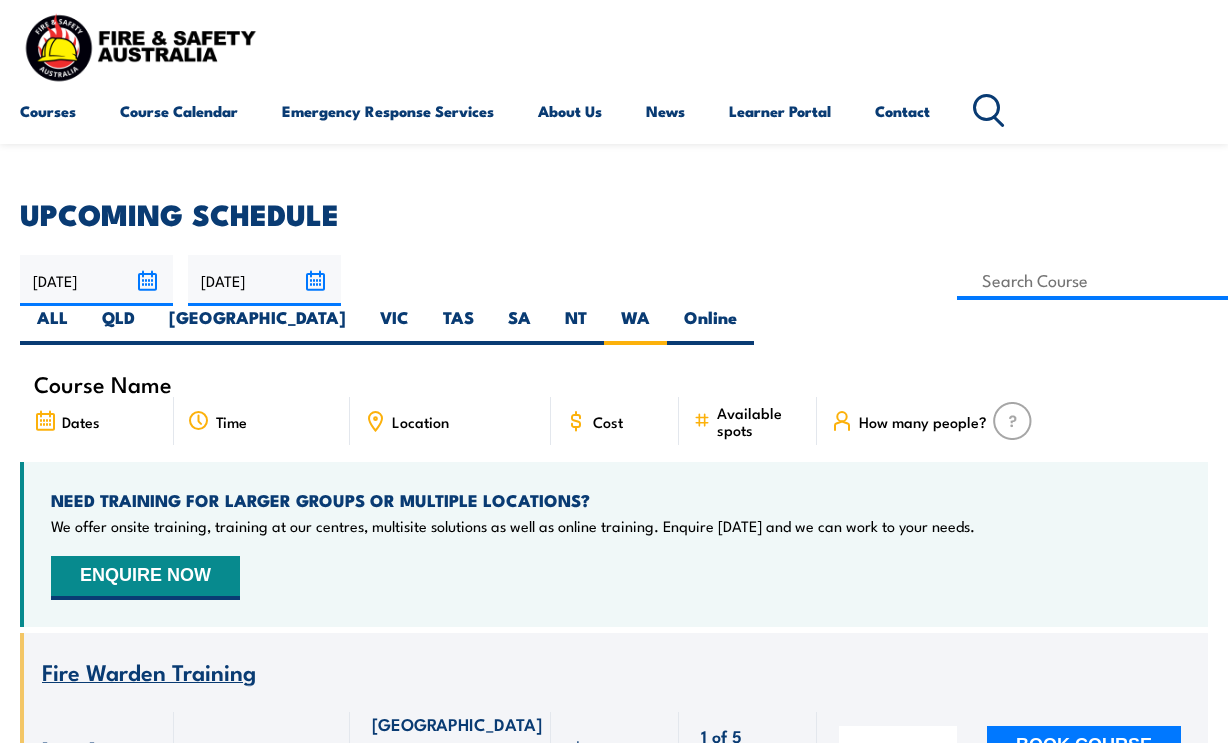 scroll, scrollTop: 400, scrollLeft: 0, axis: vertical 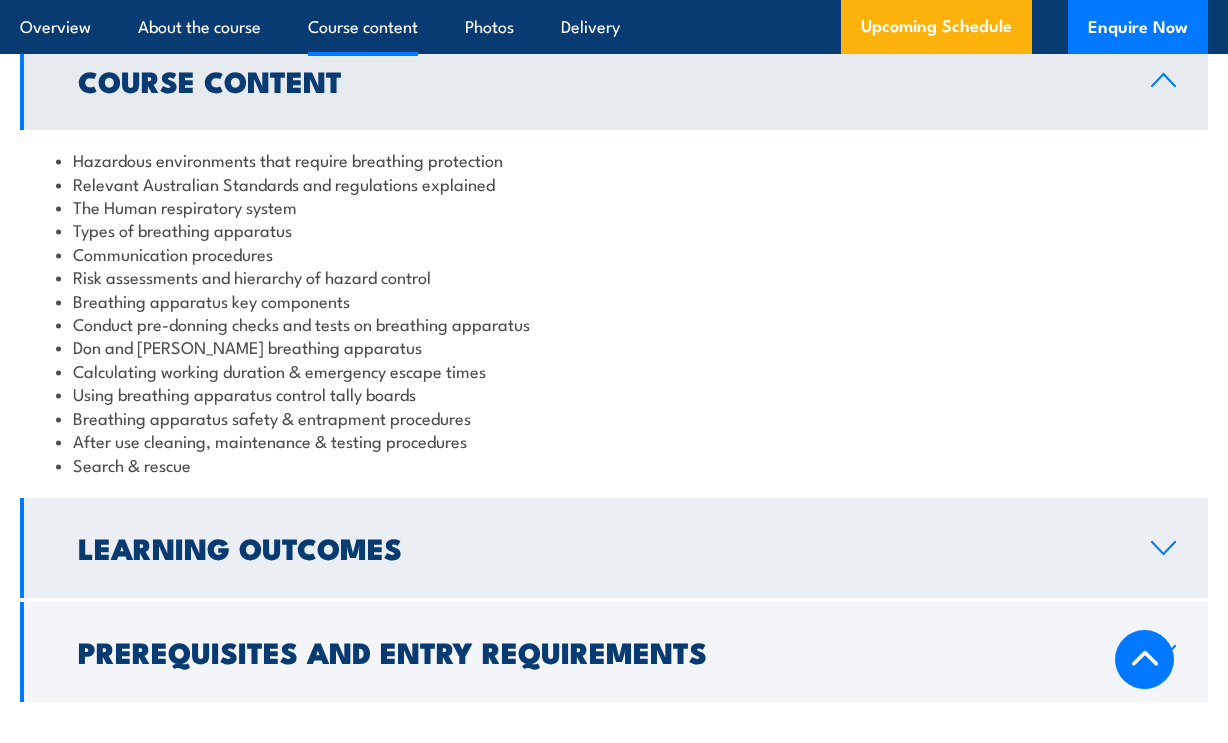 click on "Learning Outcomes" at bounding box center [598, 547] 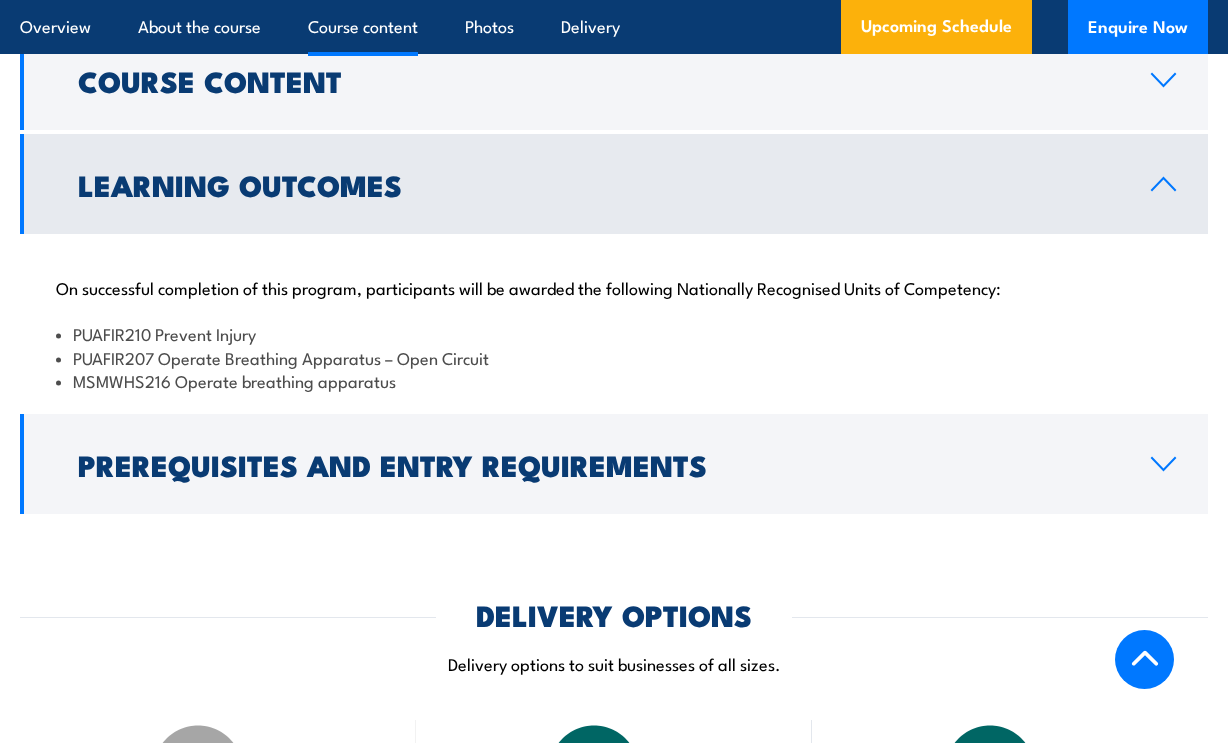 click on "Learning Outcomes" at bounding box center (598, 184) 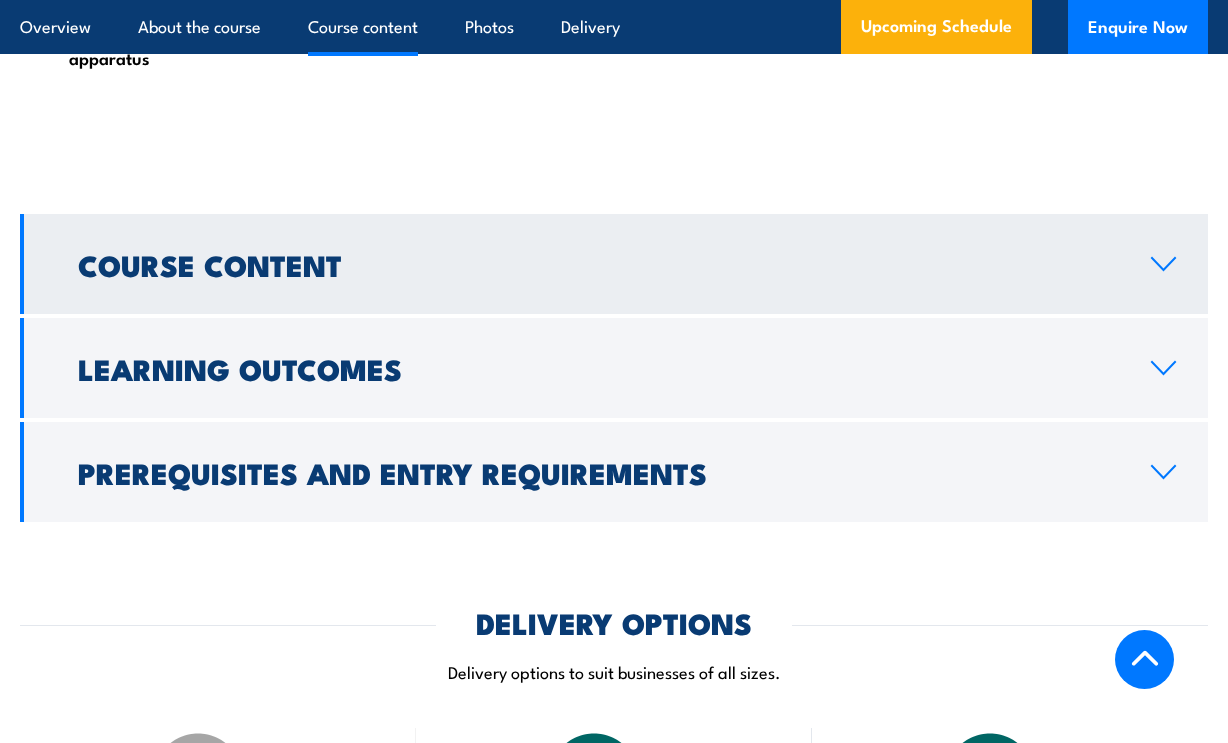 scroll, scrollTop: 1700, scrollLeft: 0, axis: vertical 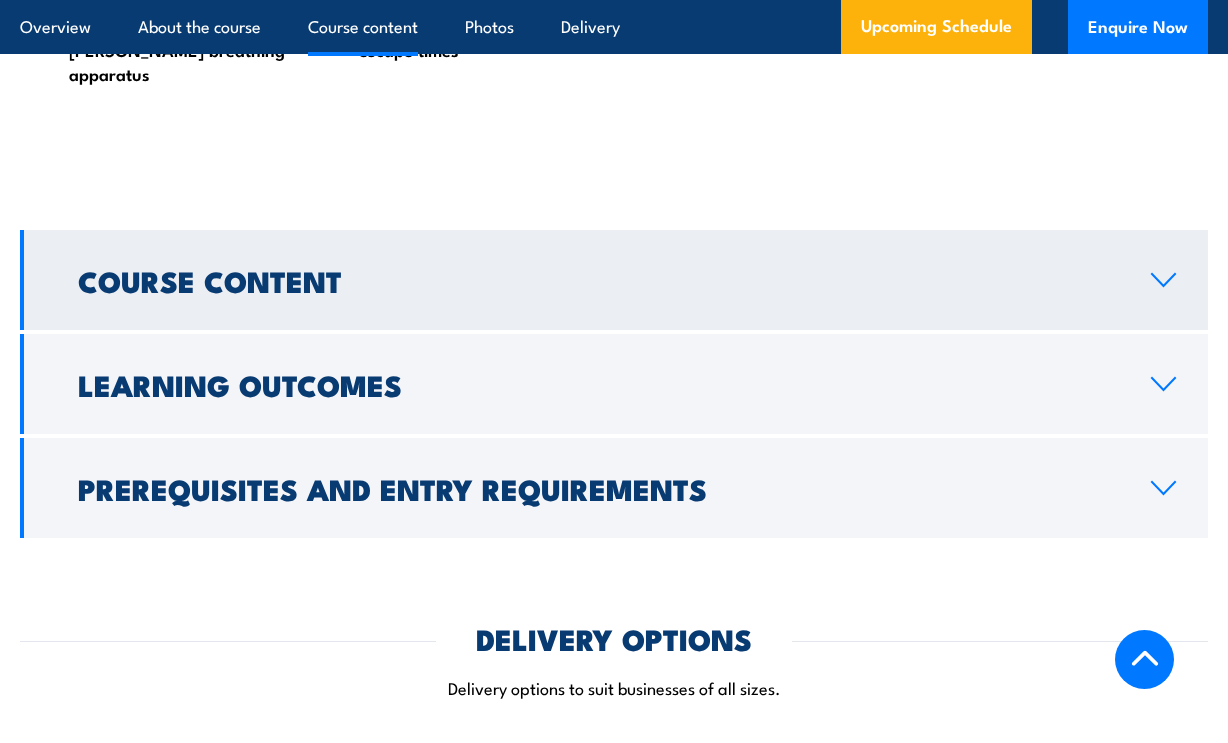 click on "Course Content" at bounding box center (614, 280) 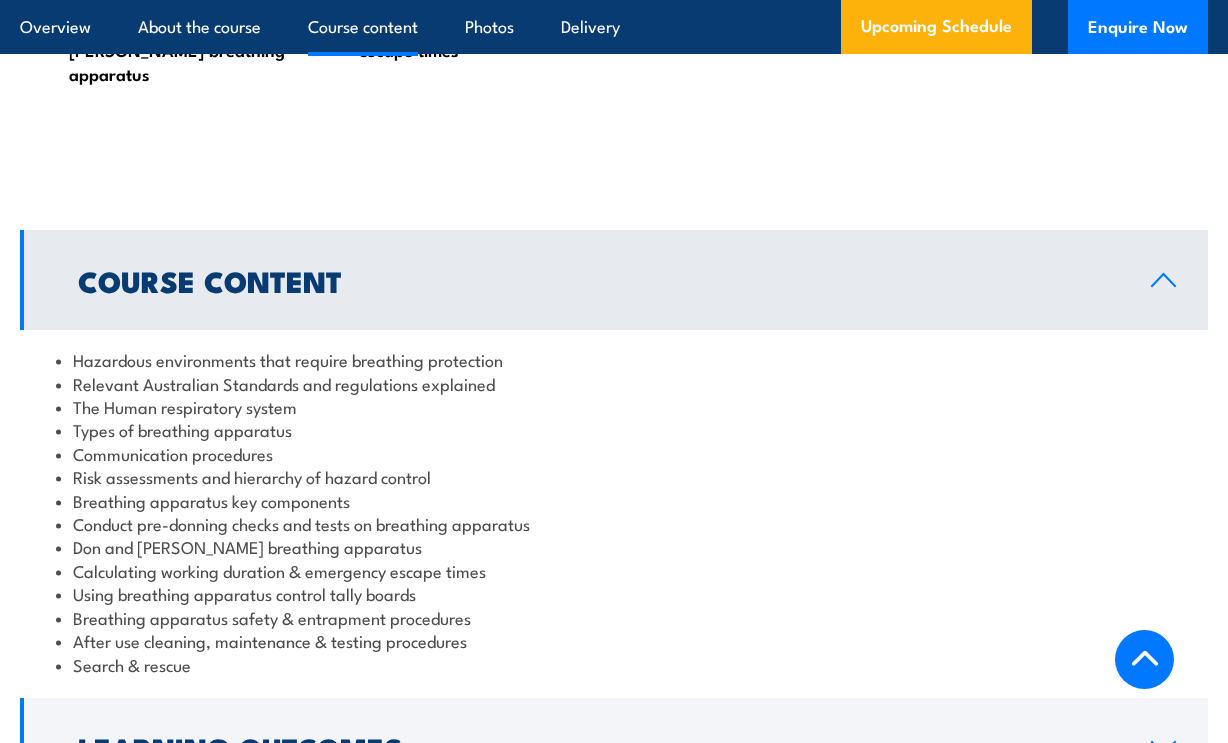 click on "Course Content" at bounding box center (598, 280) 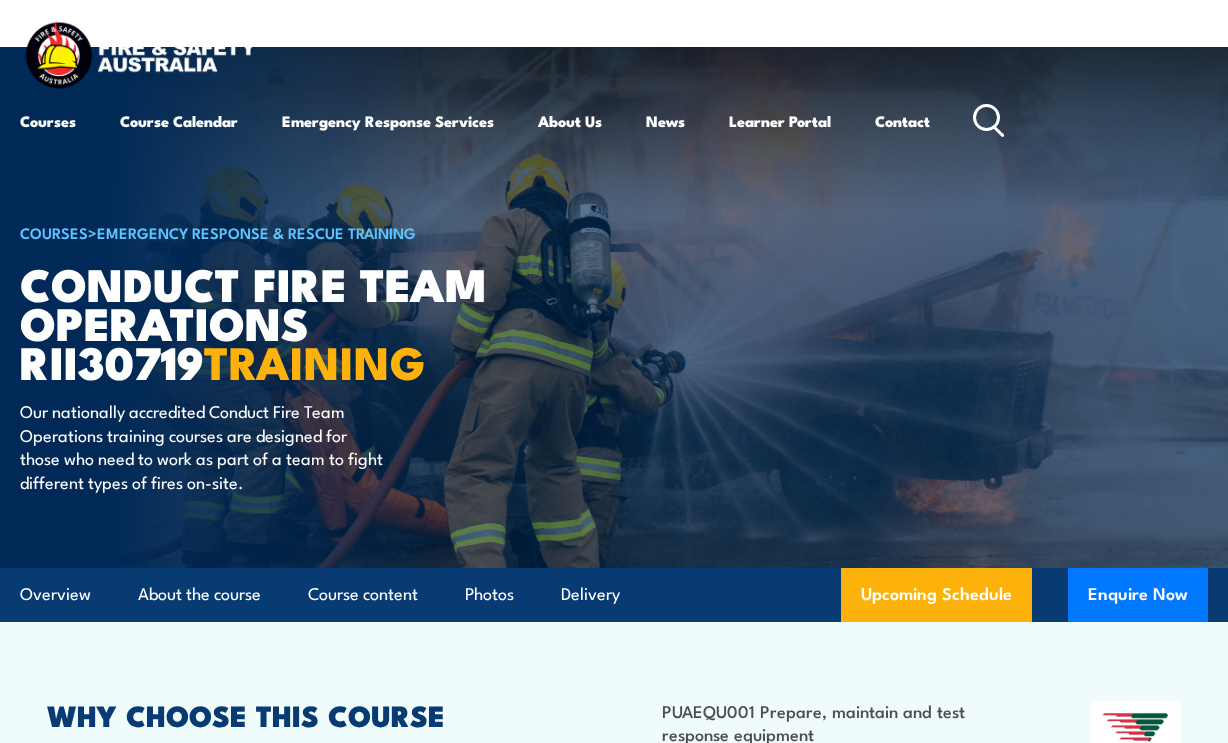 scroll, scrollTop: 0, scrollLeft: 0, axis: both 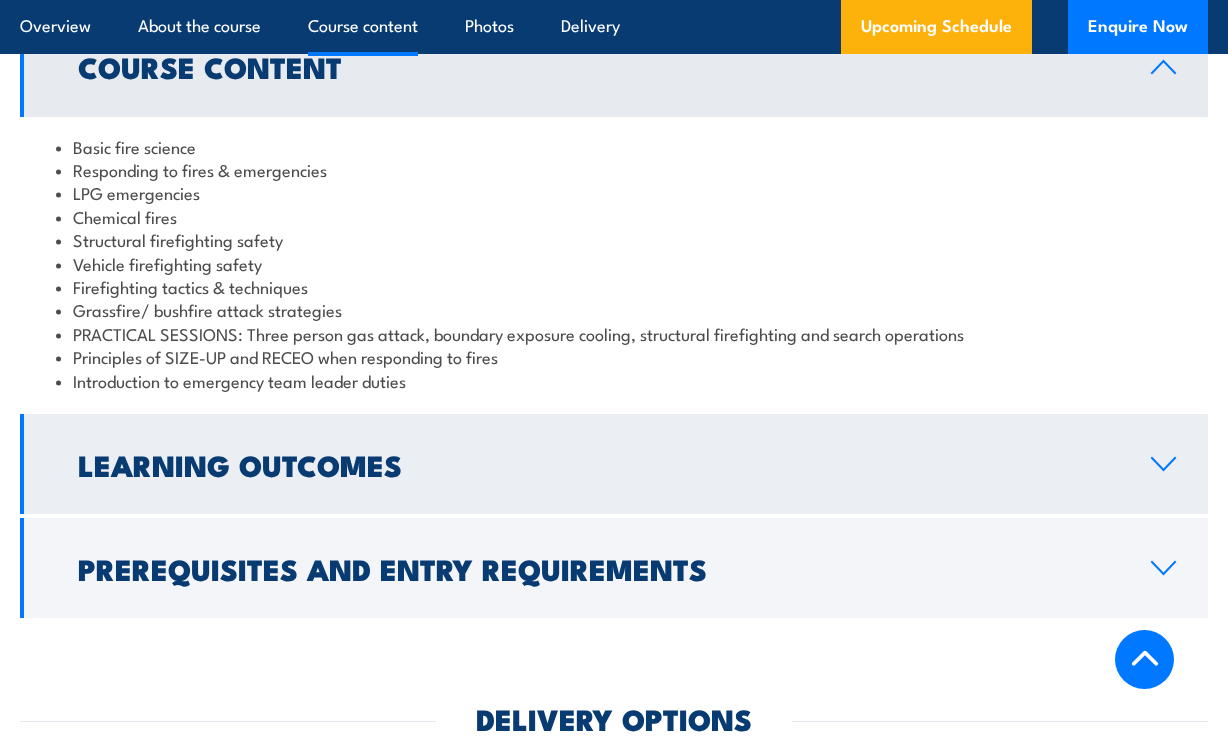 click on "Learning Outcomes" at bounding box center [598, 464] 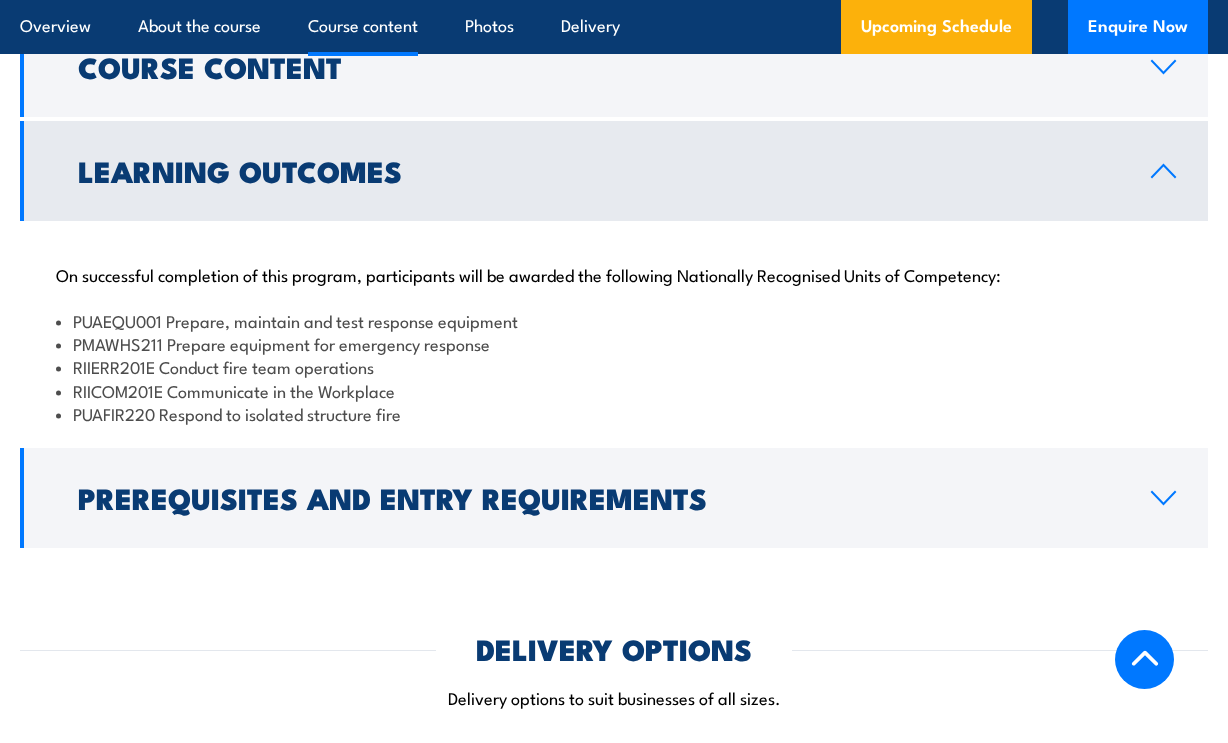 click on "Learning Outcomes" at bounding box center [614, 171] 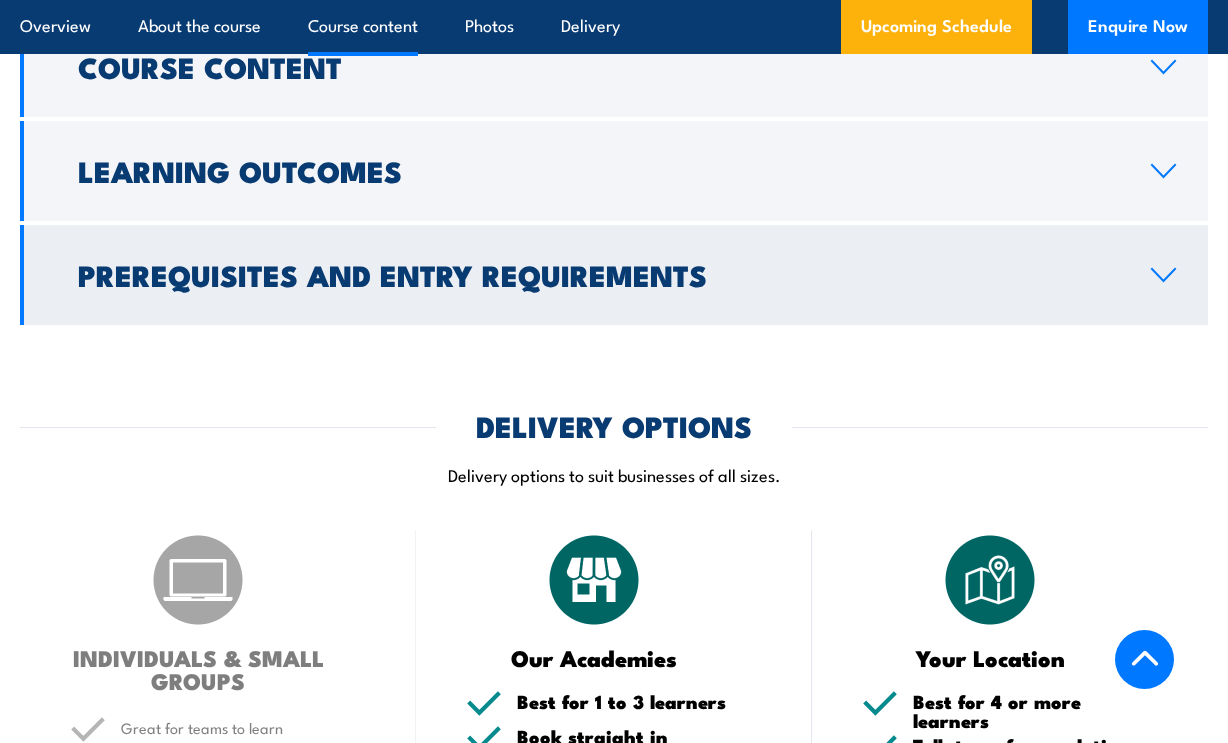 click on "Prerequisites and Entry Requirements" at bounding box center [598, 274] 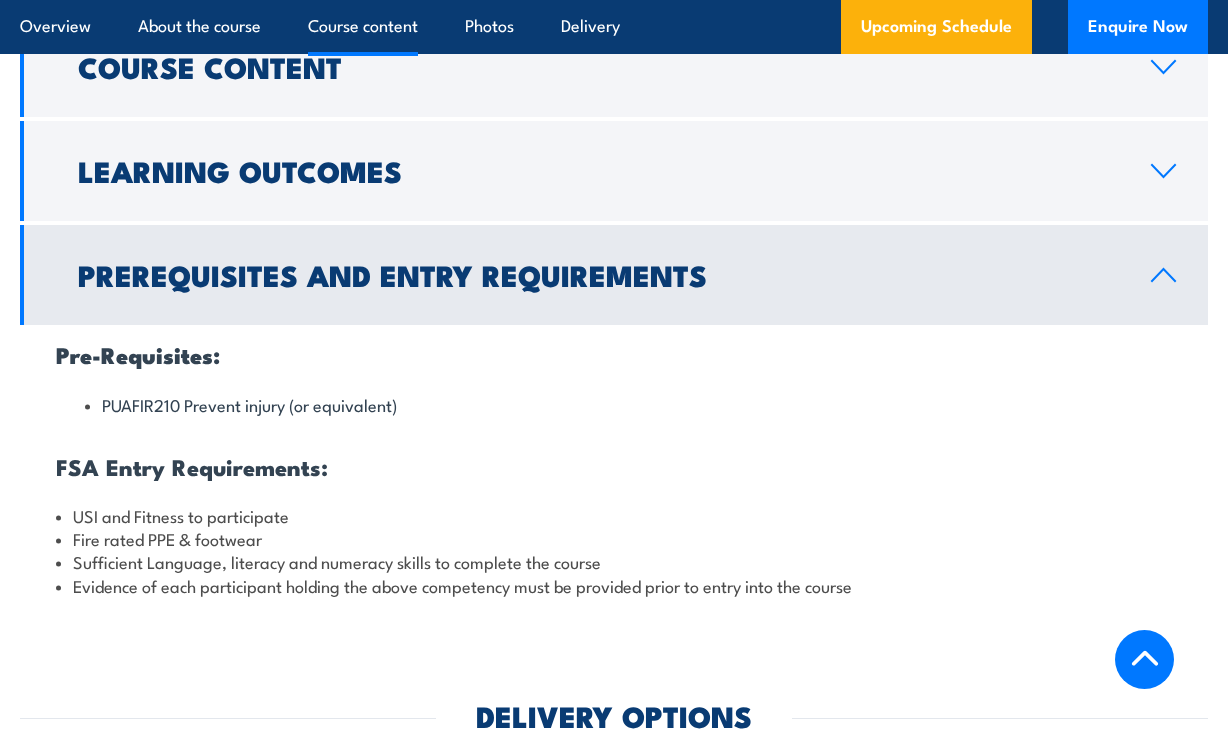 click on "PUAFIR210 Prevent injury (or equivalent)" at bounding box center [614, 405] 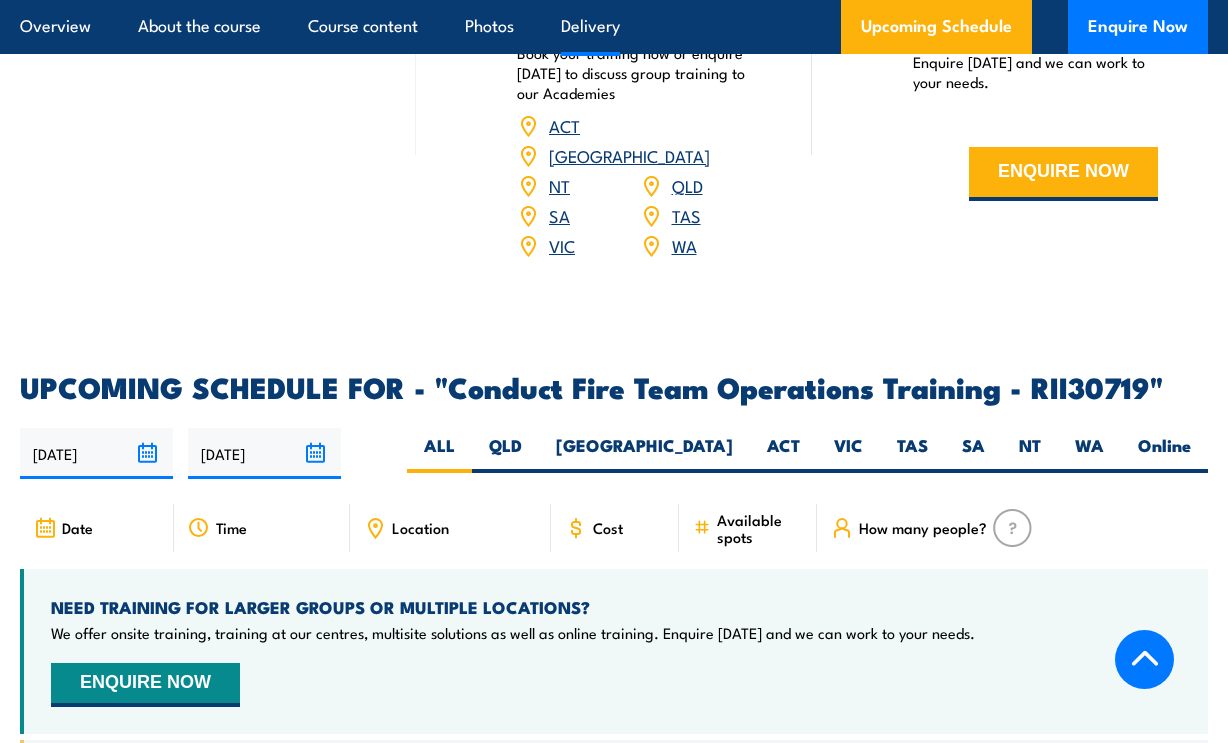 scroll, scrollTop: 3000, scrollLeft: 0, axis: vertical 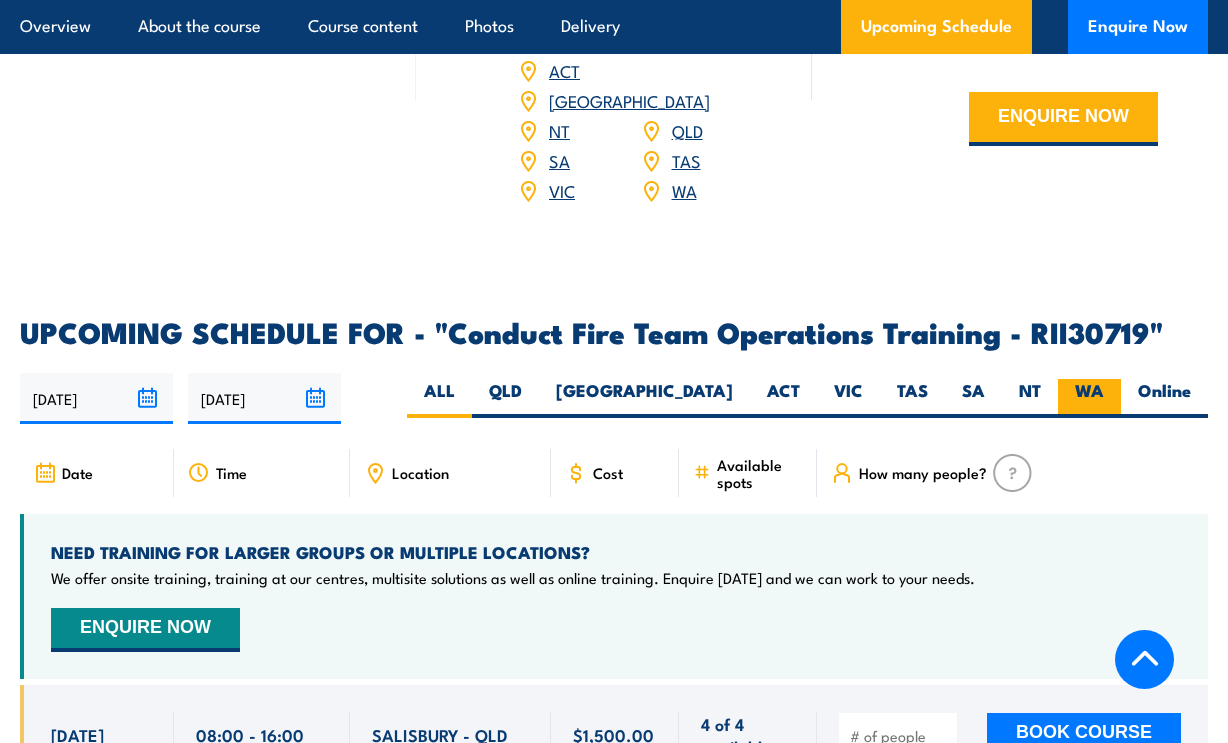 click on "WA" at bounding box center (1089, 398) 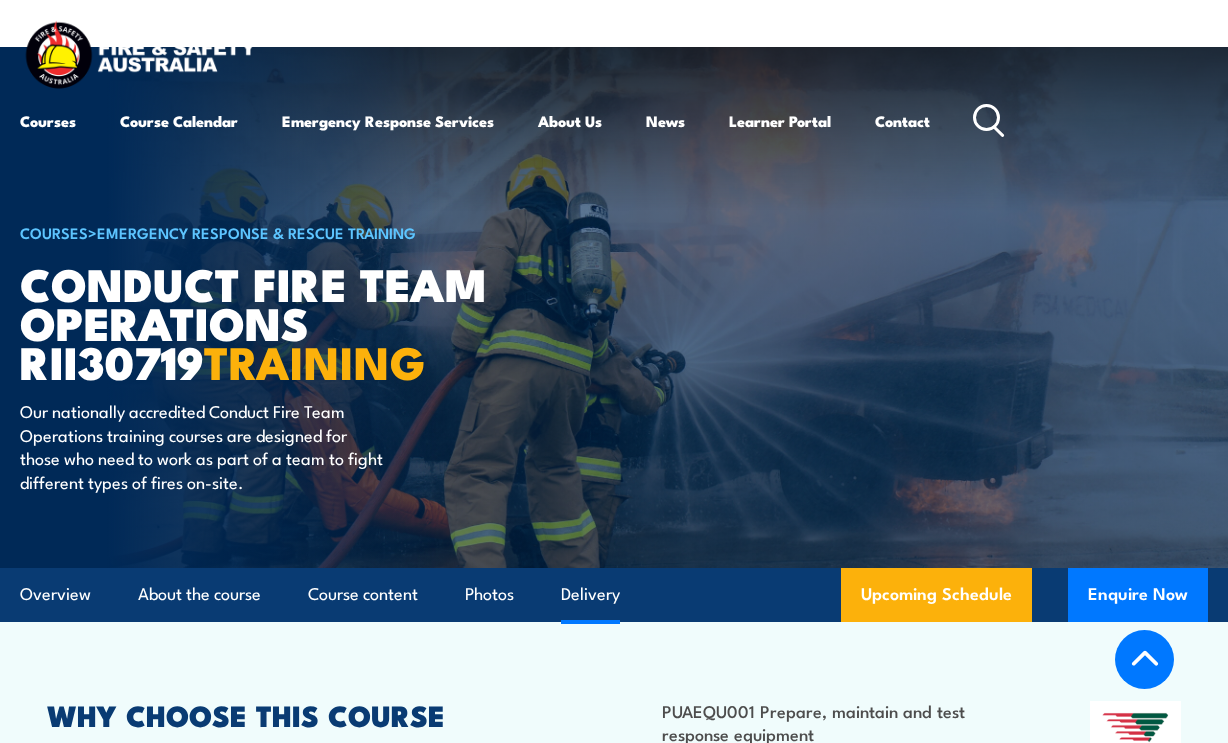 scroll, scrollTop: 3290, scrollLeft: 0, axis: vertical 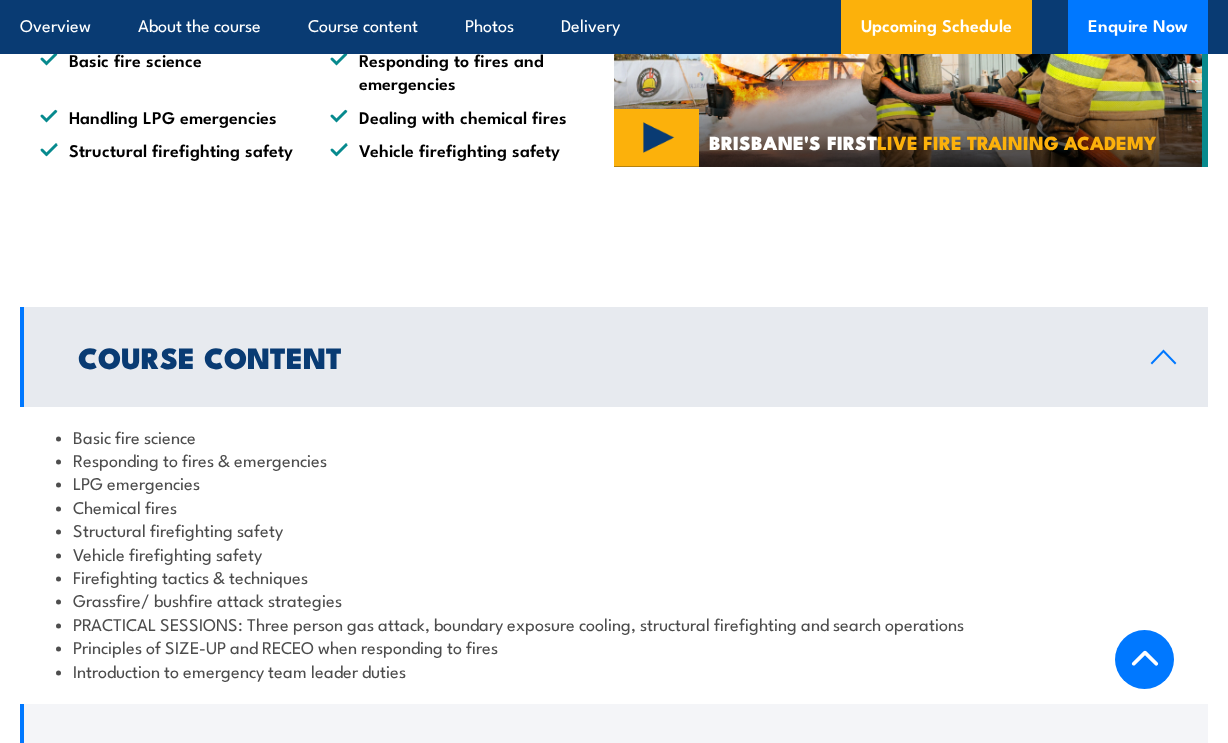 click 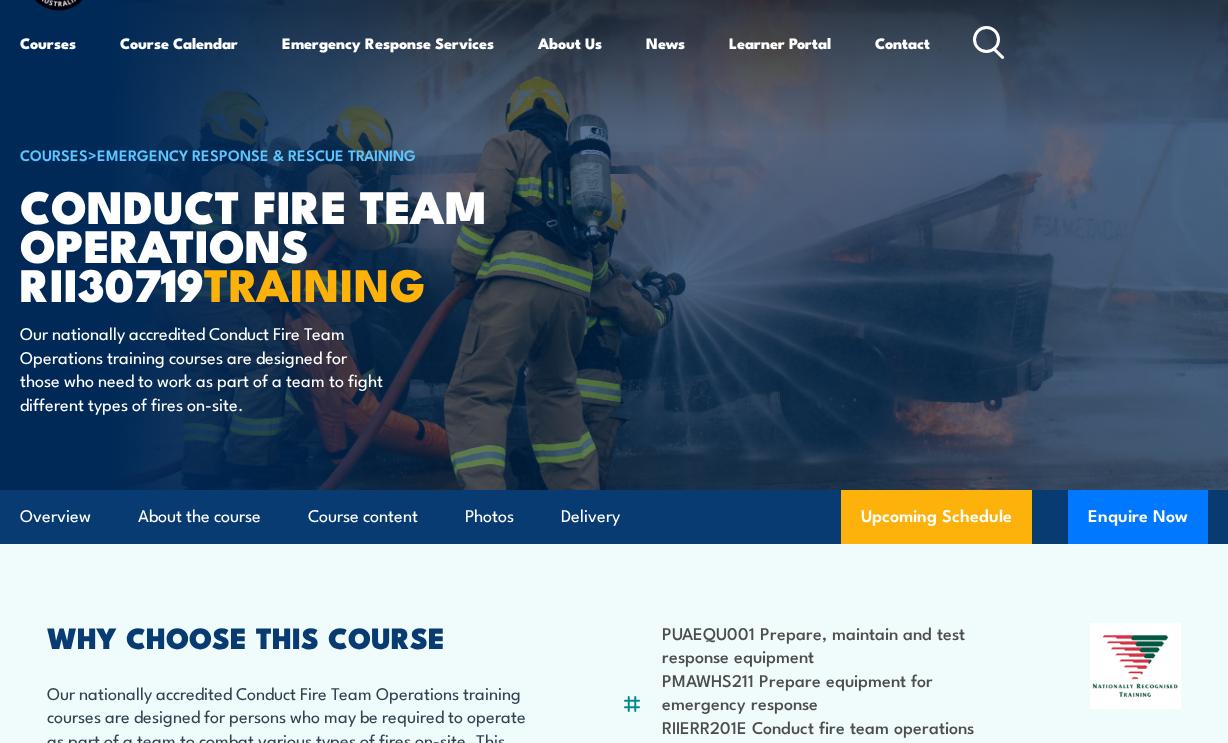 scroll, scrollTop: 0, scrollLeft: 0, axis: both 